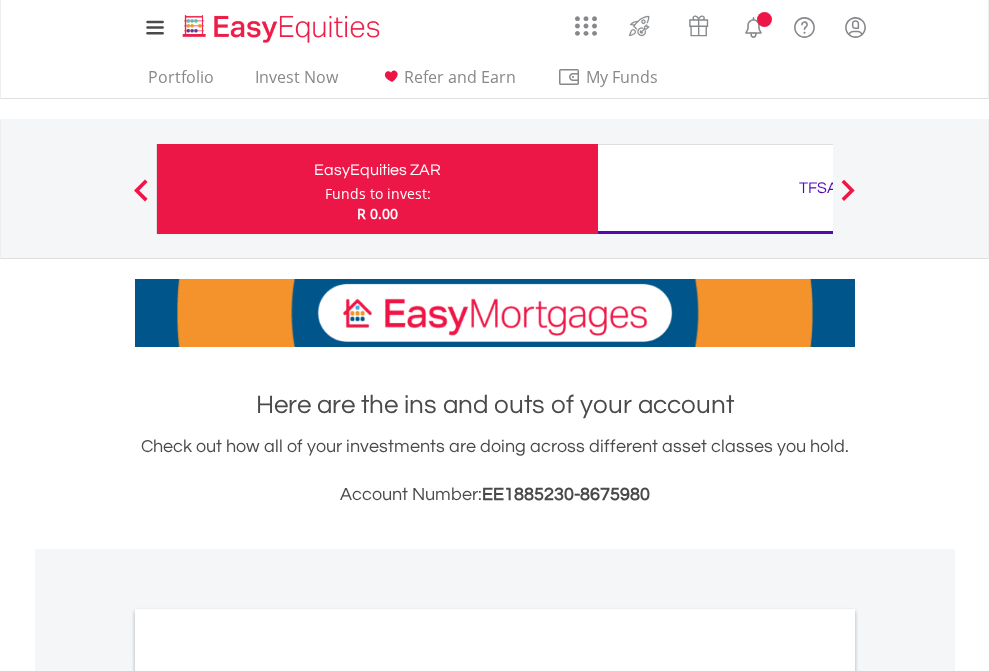 scroll, scrollTop: 0, scrollLeft: 0, axis: both 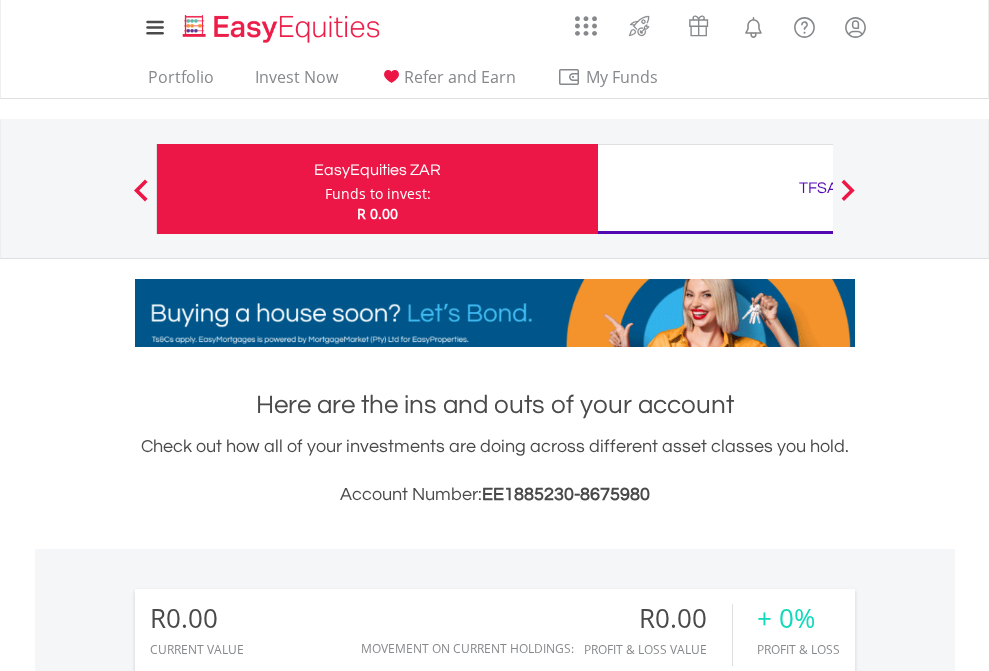 click on "Funds to invest:" at bounding box center [378, 194] 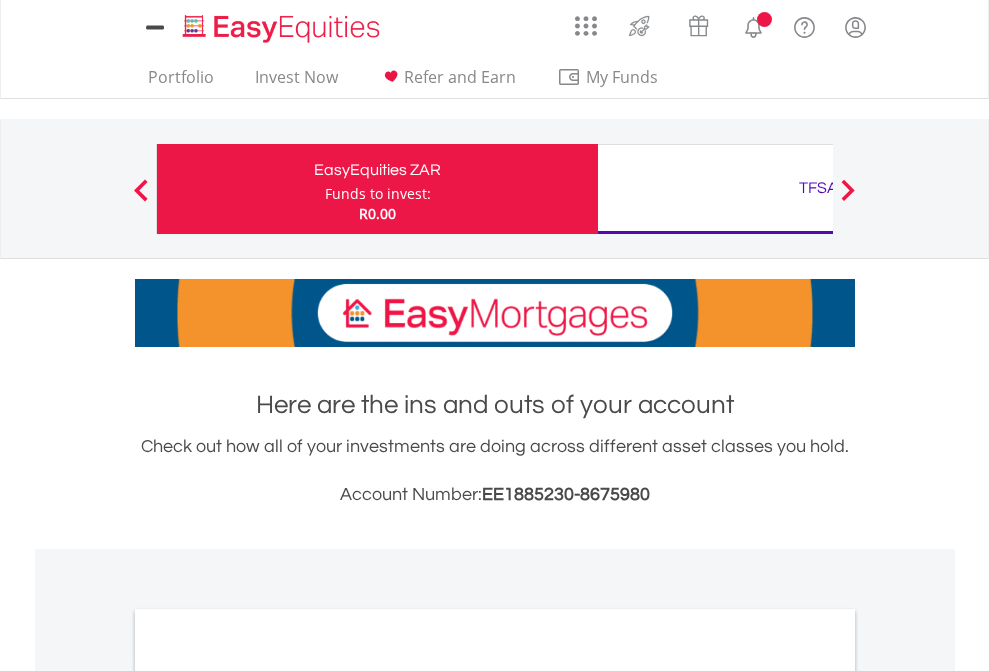 scroll, scrollTop: 0, scrollLeft: 0, axis: both 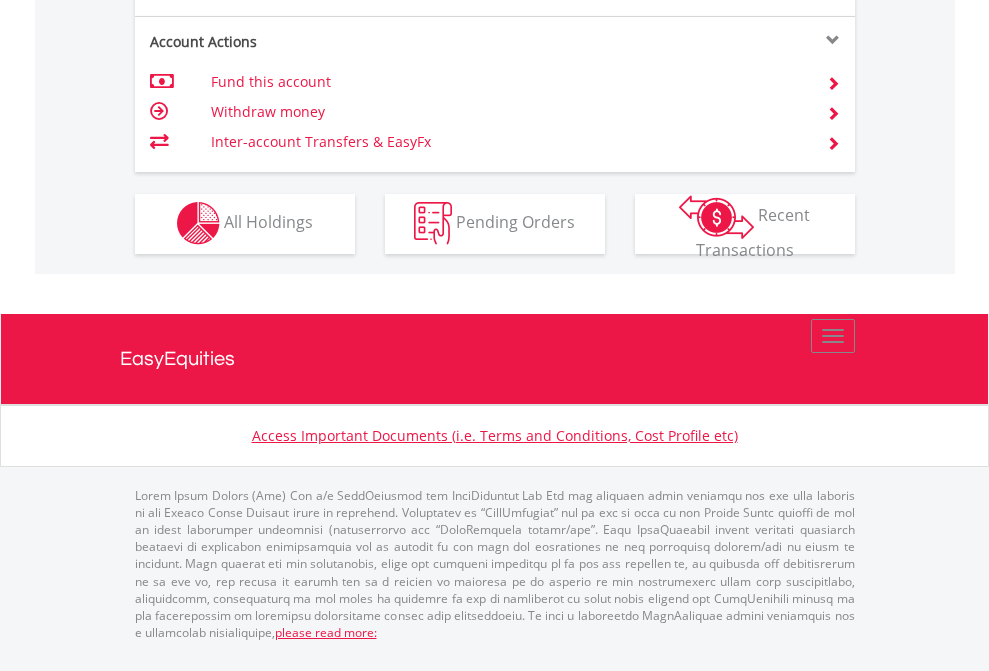 click on "Investment types" at bounding box center (706, -353) 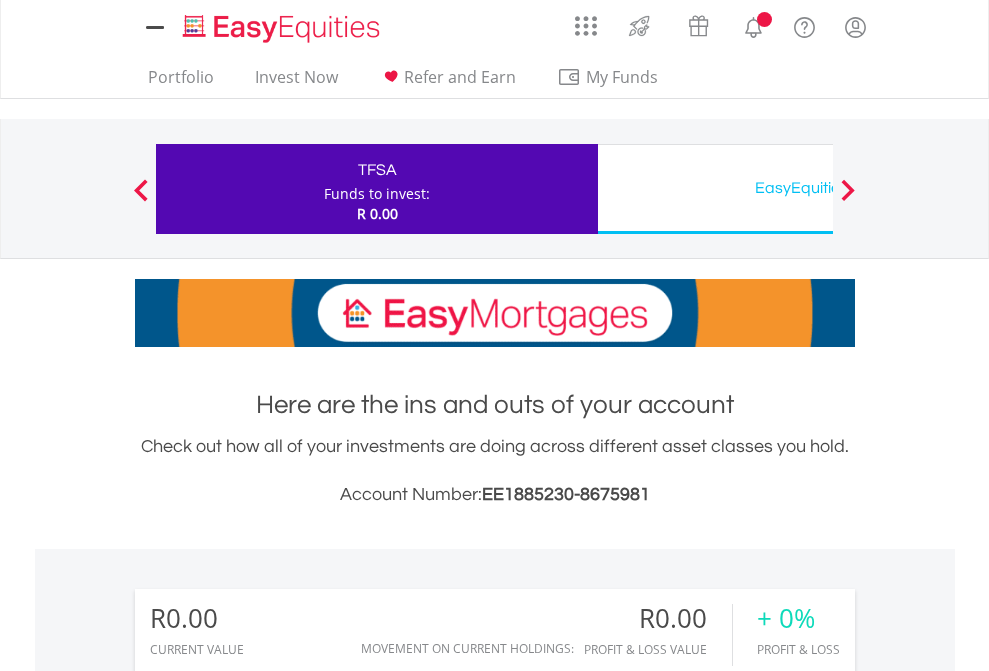 scroll, scrollTop: 0, scrollLeft: 0, axis: both 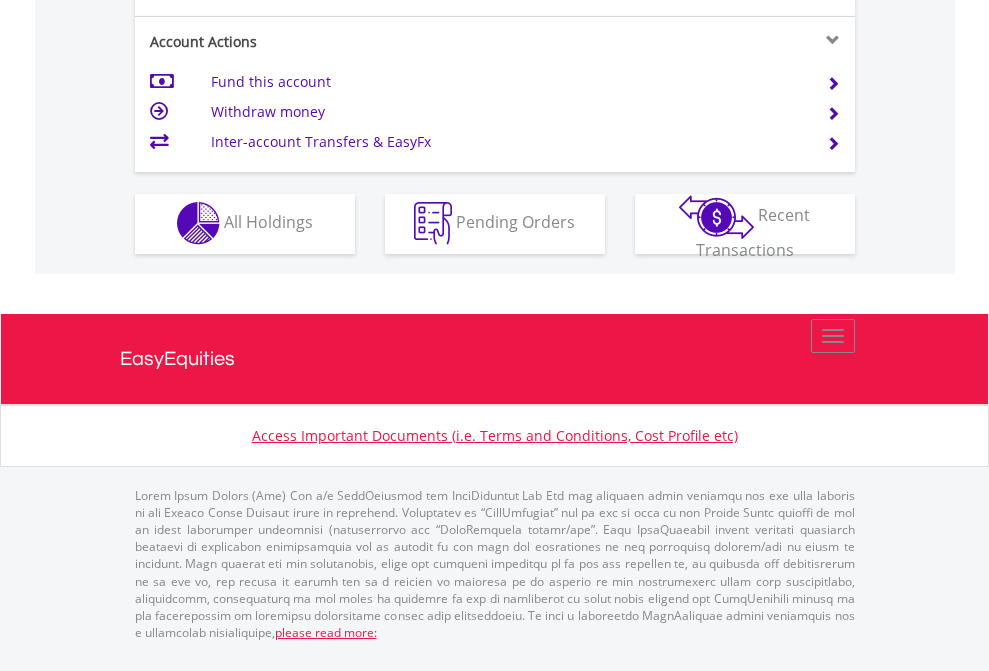 click on "Investment types" at bounding box center (706, -353) 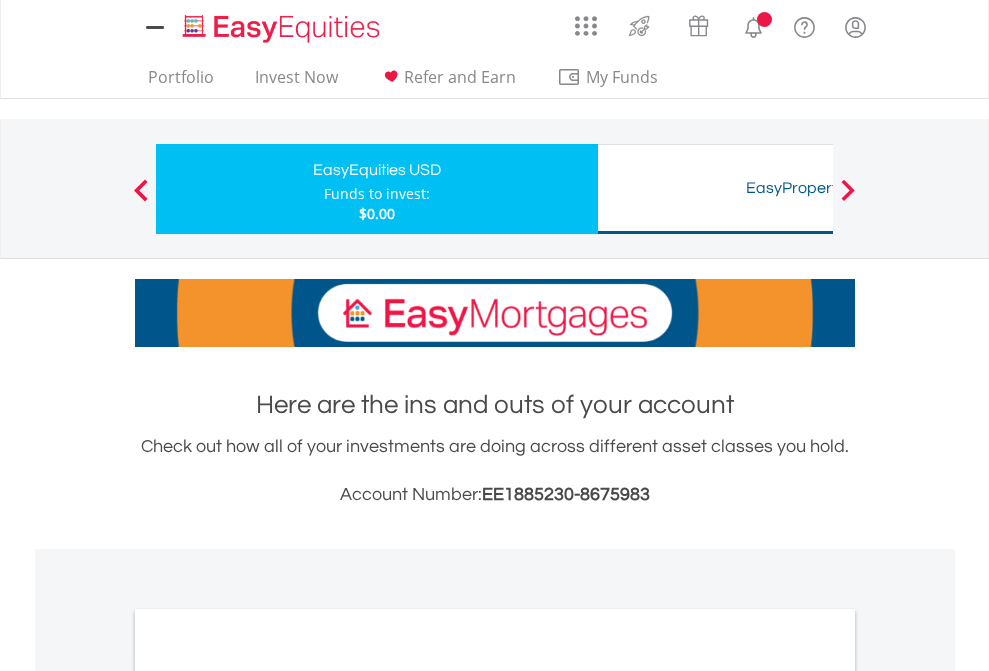 scroll, scrollTop: 0, scrollLeft: 0, axis: both 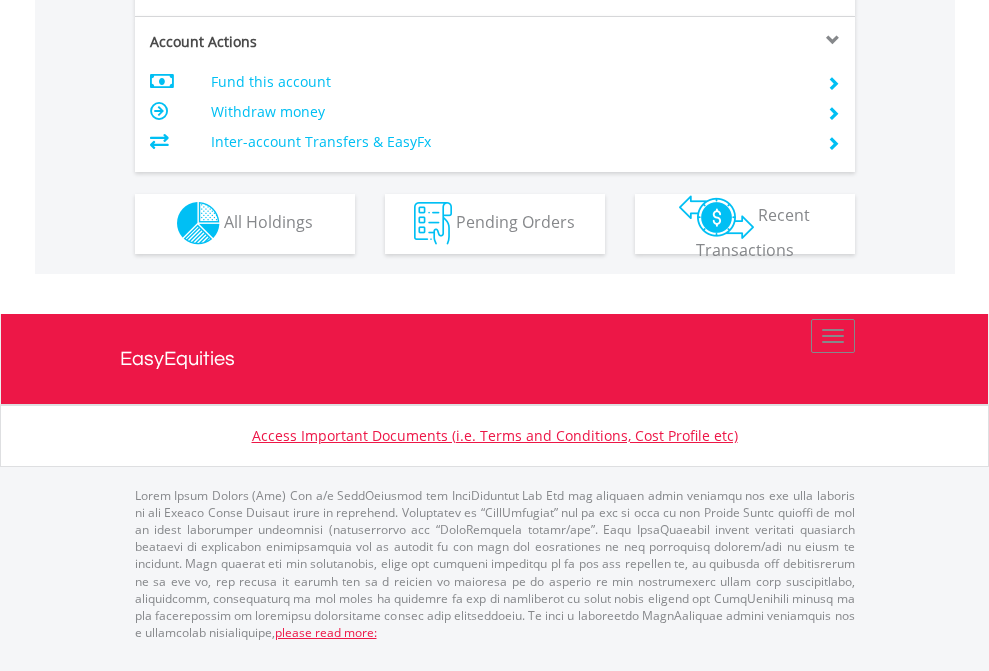 click on "Investment types" at bounding box center (706, -353) 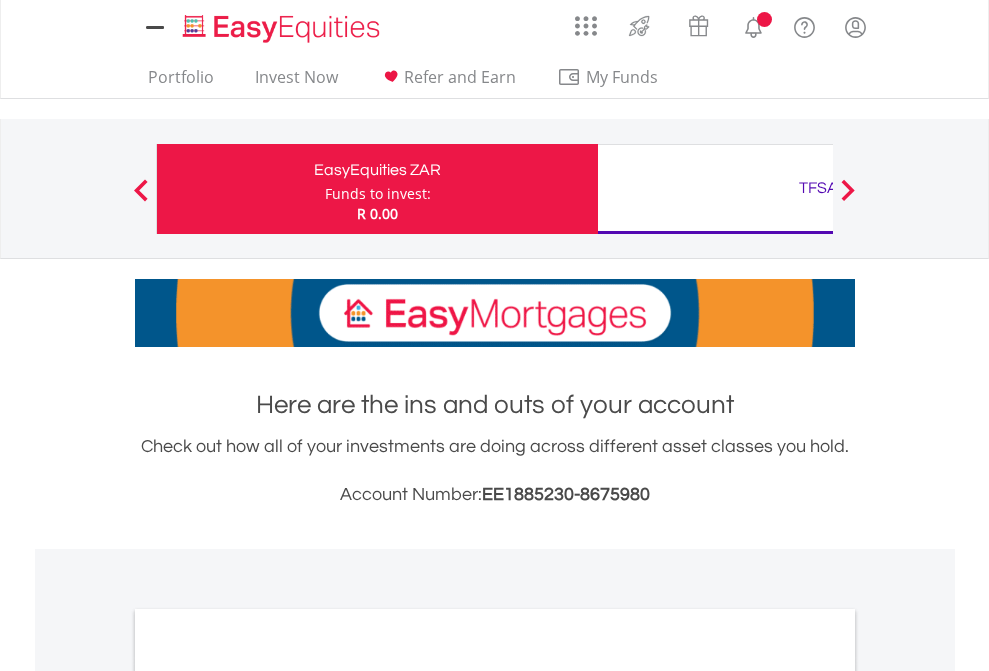 scroll, scrollTop: 0, scrollLeft: 0, axis: both 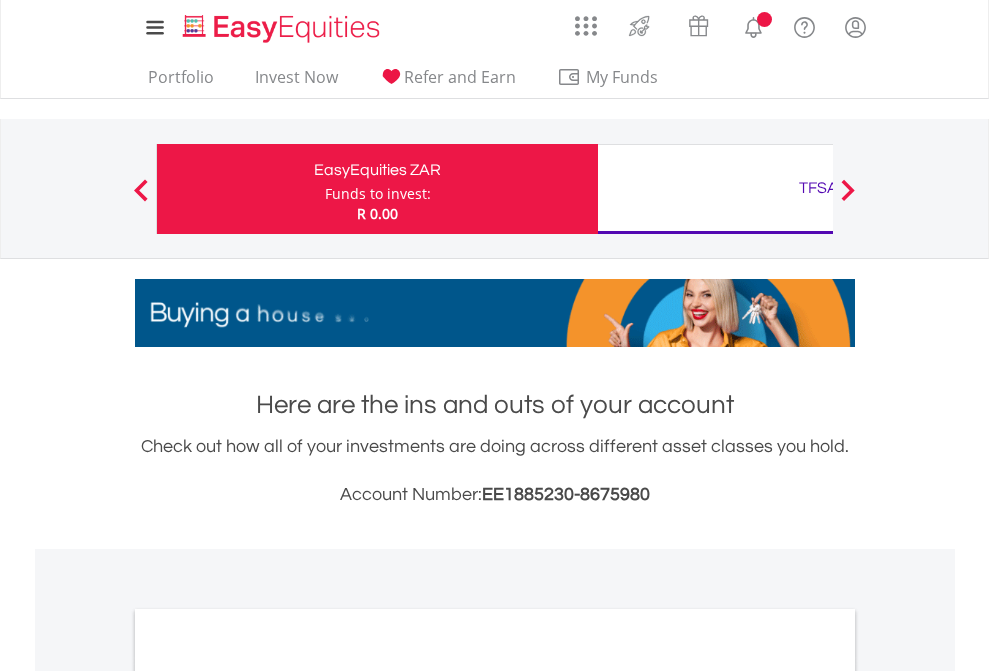 click on "All Holdings" at bounding box center (268, 1096) 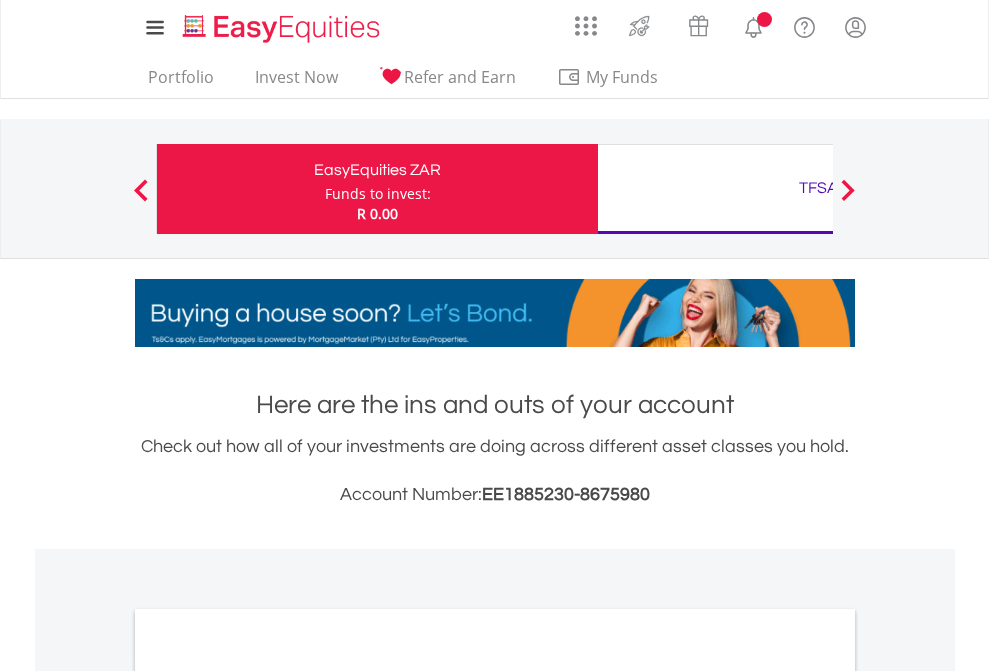 scroll, scrollTop: 1202, scrollLeft: 0, axis: vertical 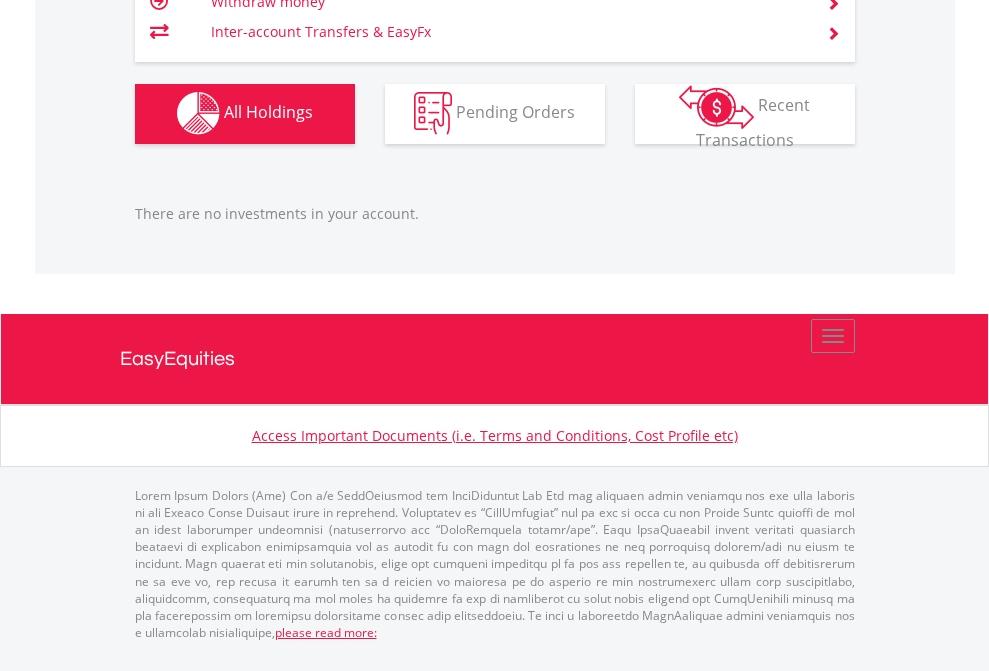 click on "TFSA" at bounding box center [818, -1142] 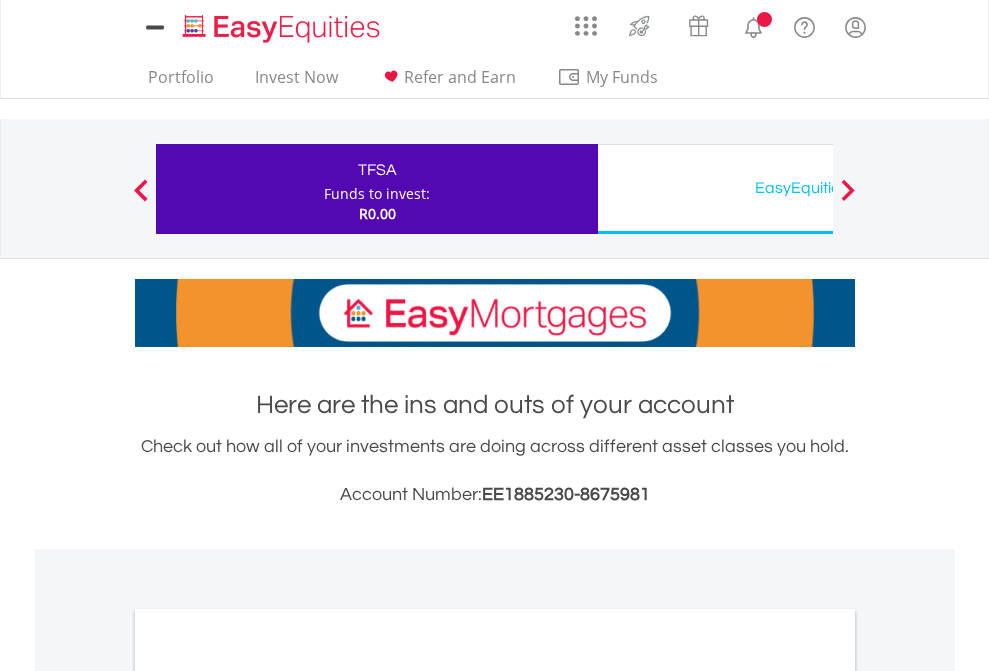 scroll, scrollTop: 0, scrollLeft: 0, axis: both 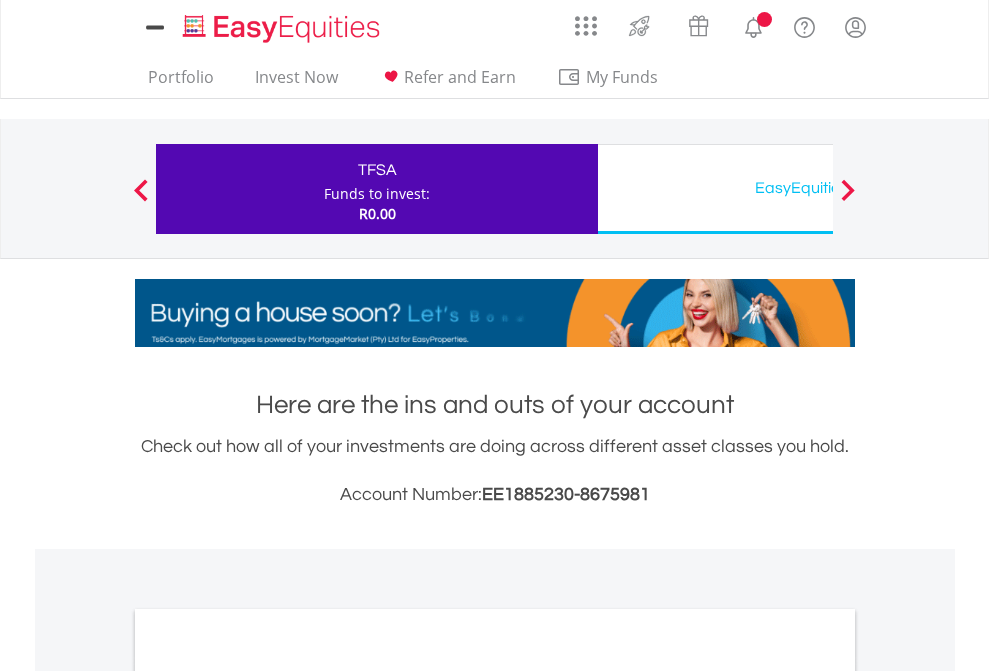 click on "All Holdings" at bounding box center (268, 1096) 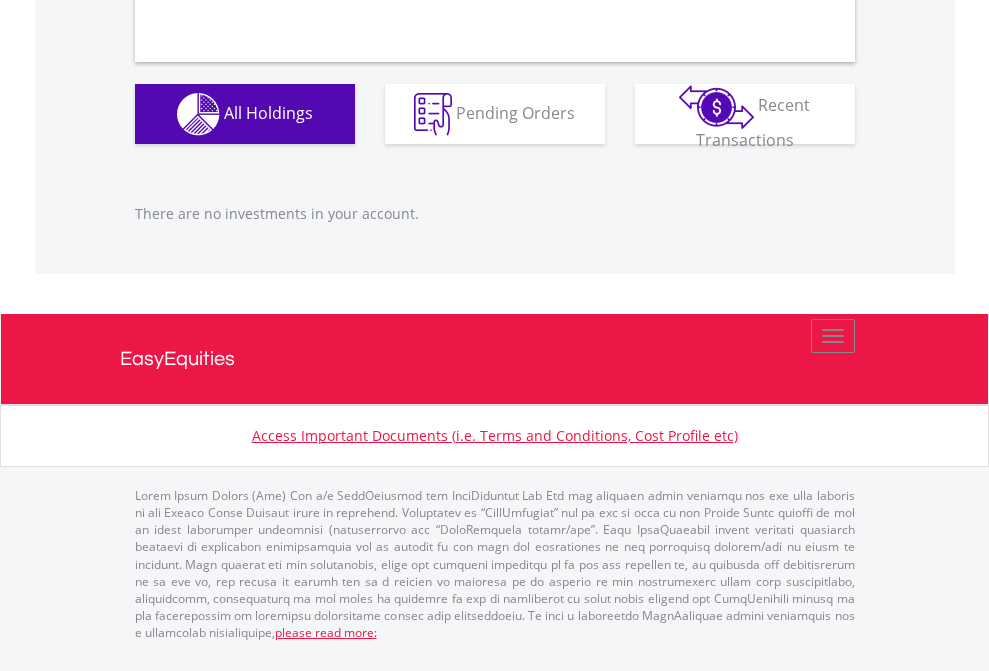 scroll, scrollTop: 1980, scrollLeft: 0, axis: vertical 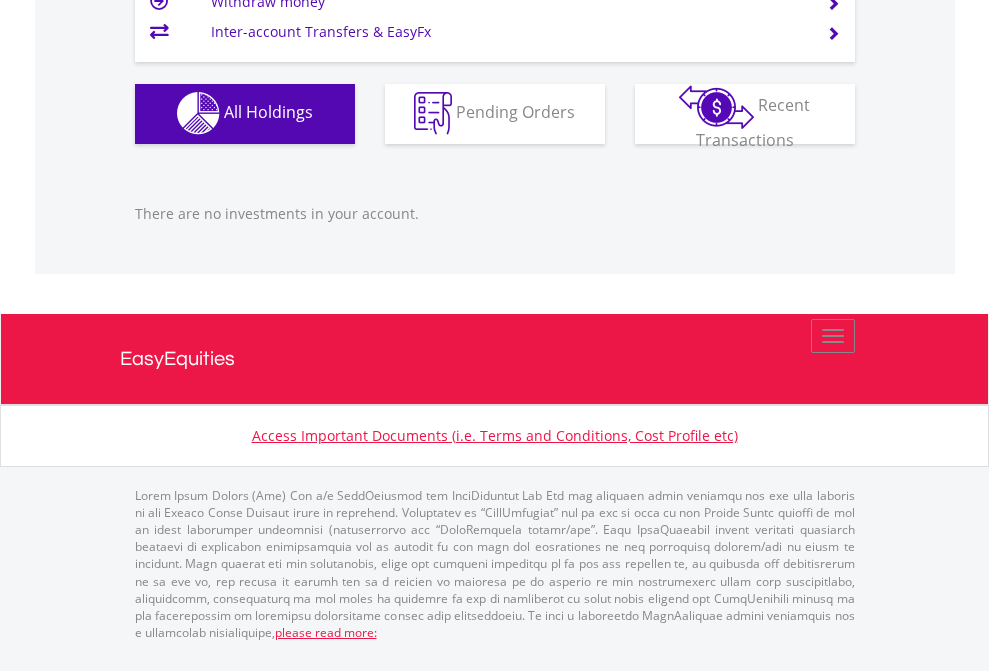 click on "EasyEquities USD" at bounding box center [818, -1142] 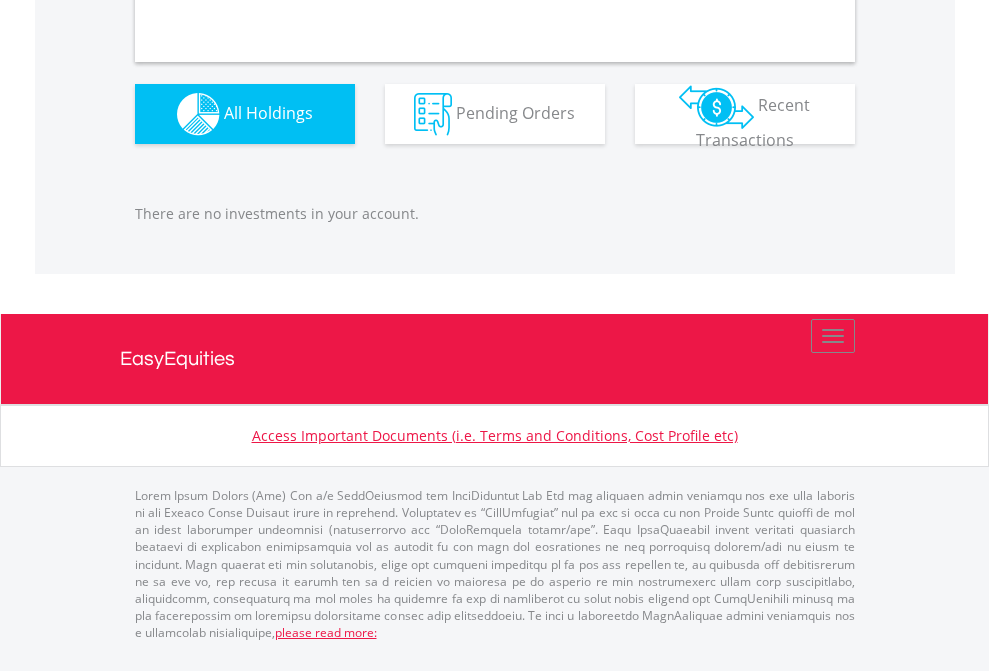 scroll, scrollTop: 1980, scrollLeft: 0, axis: vertical 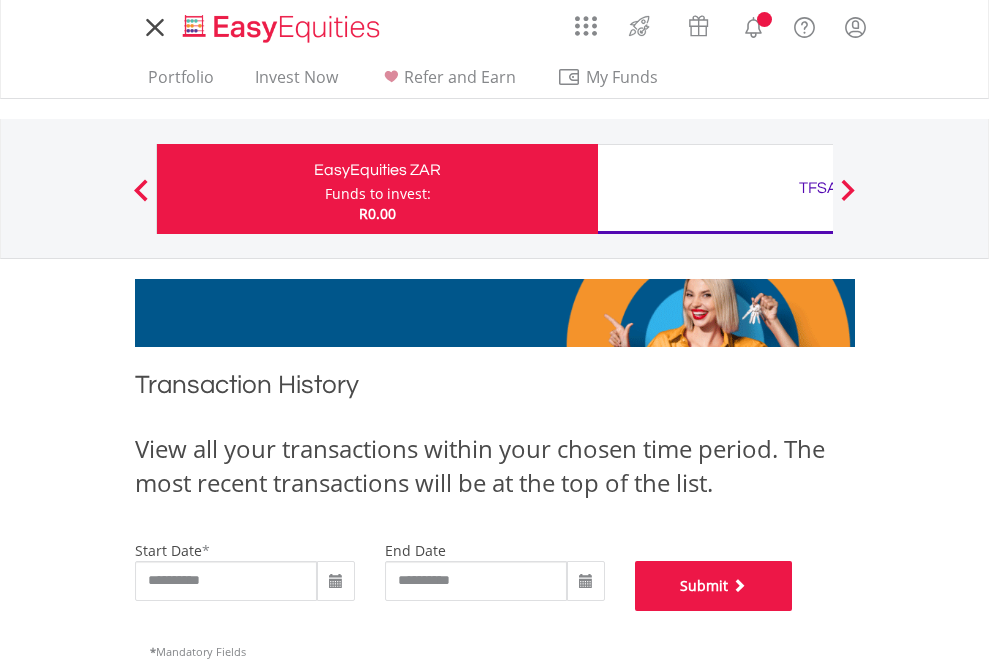 click on "Submit" at bounding box center (714, 586) 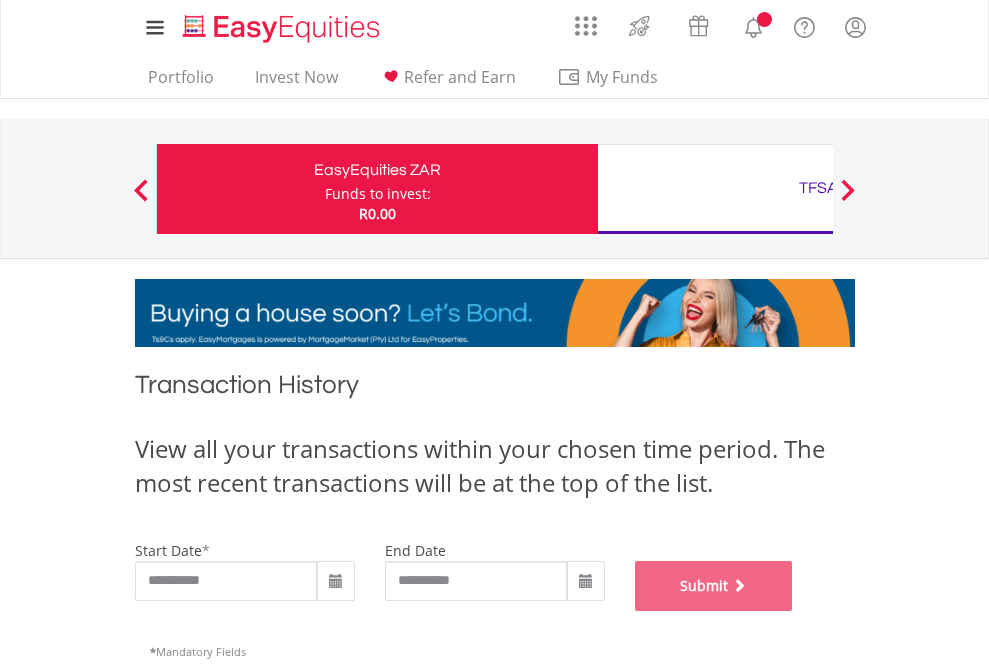 scroll, scrollTop: 811, scrollLeft: 0, axis: vertical 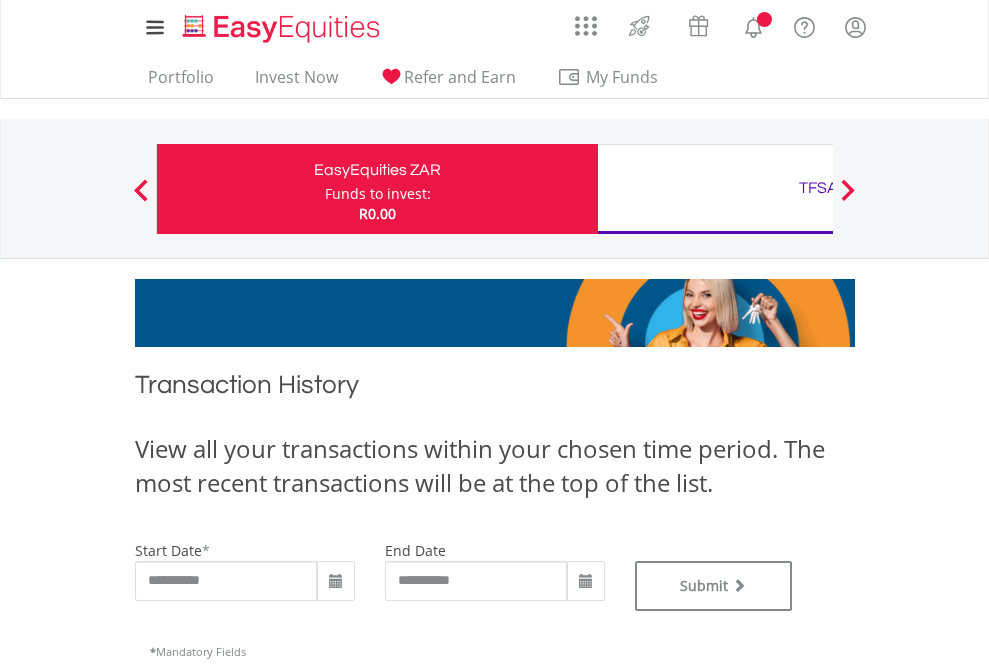 click on "TFSA" at bounding box center [818, 188] 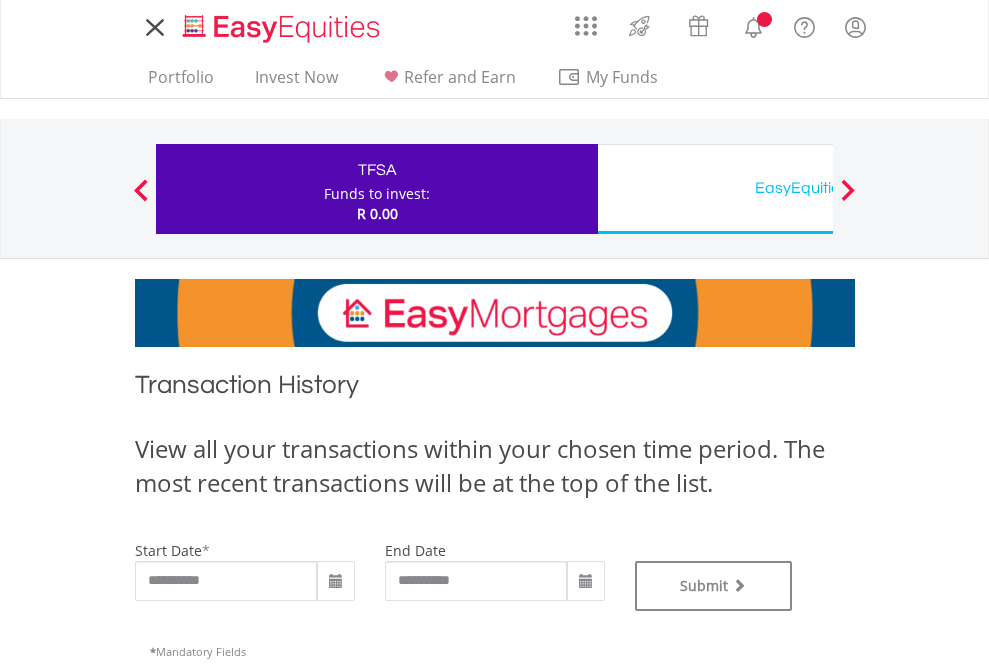scroll, scrollTop: 0, scrollLeft: 0, axis: both 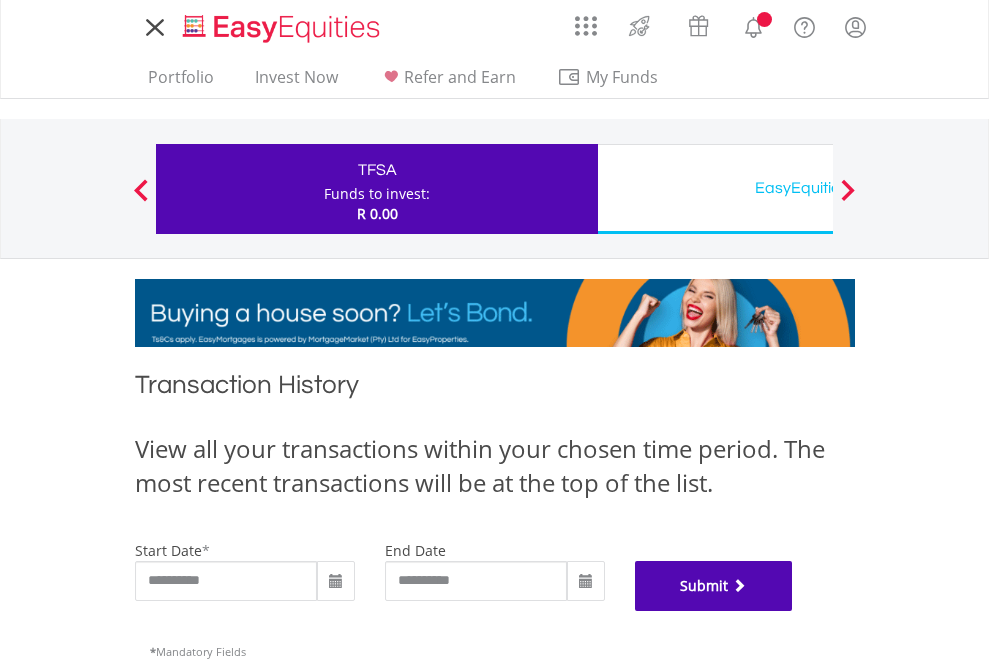 click on "Submit" at bounding box center [714, 586] 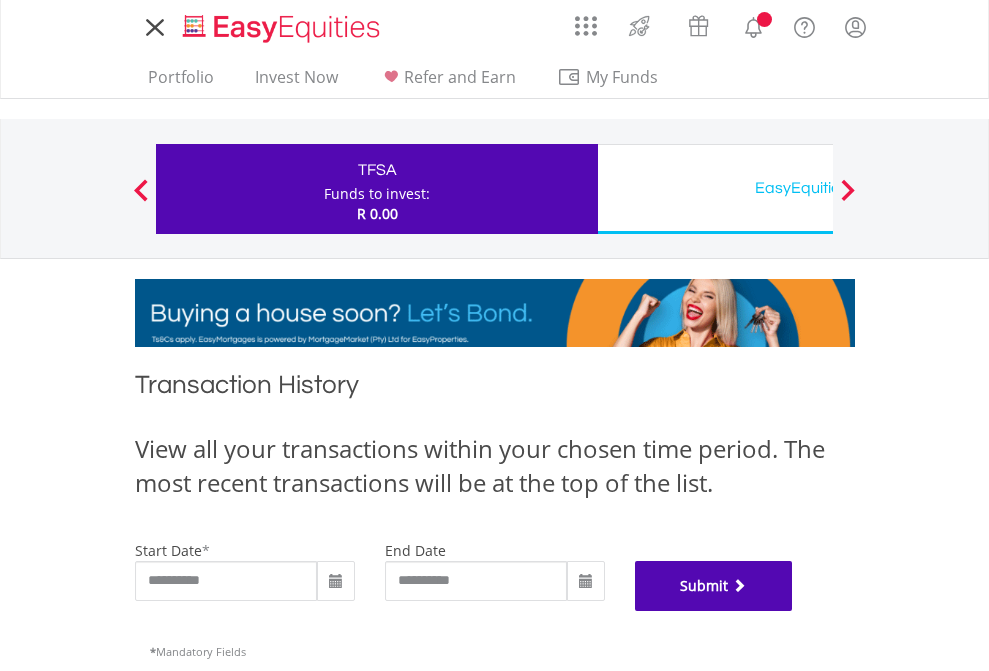 scroll, scrollTop: 811, scrollLeft: 0, axis: vertical 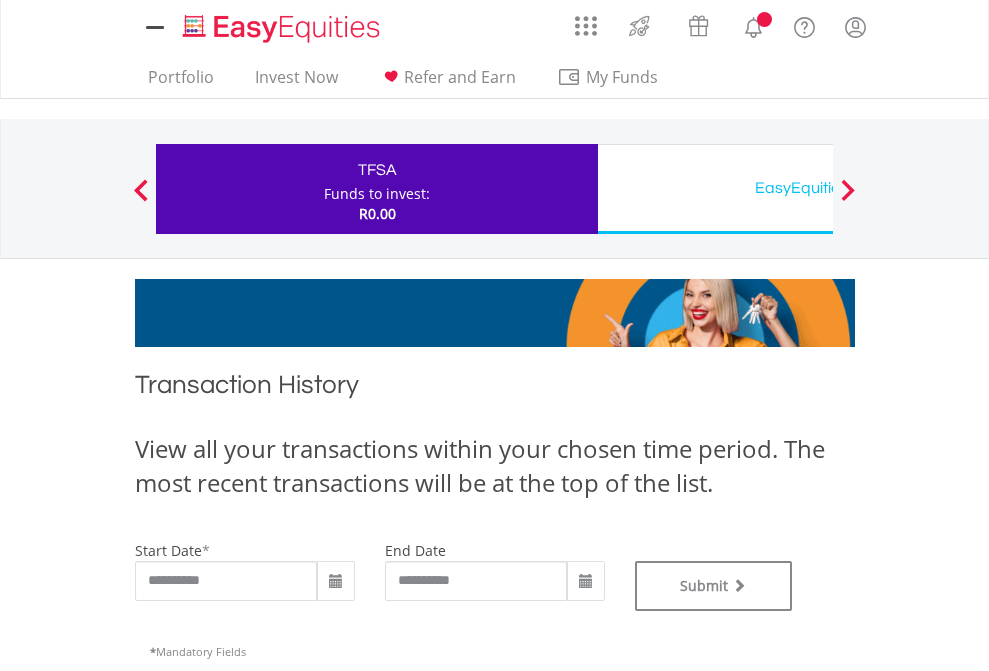 click on "EasyEquities USD" at bounding box center [818, 188] 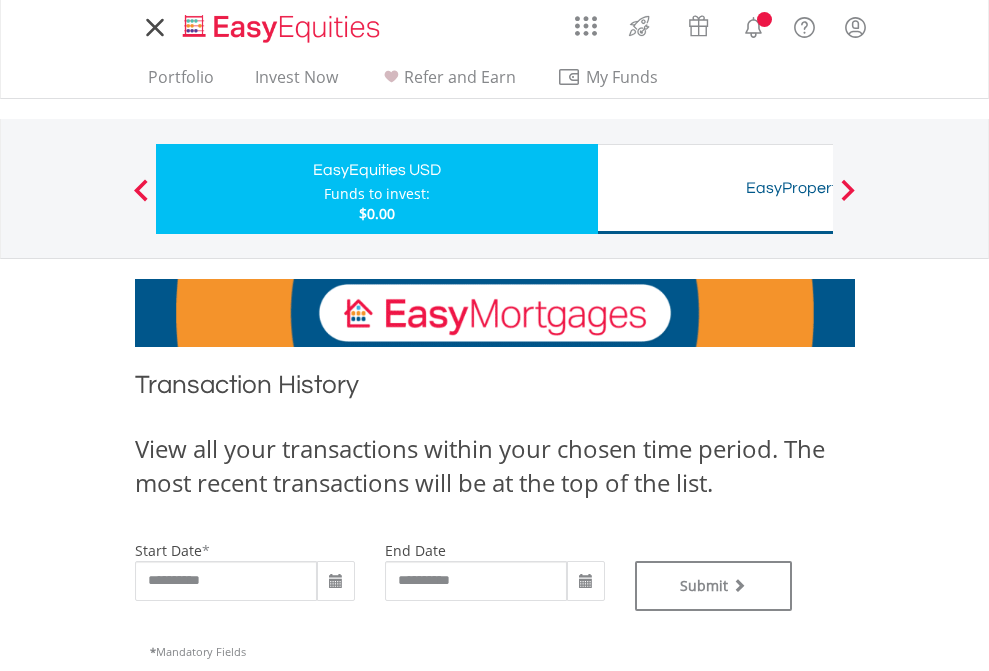 scroll, scrollTop: 0, scrollLeft: 0, axis: both 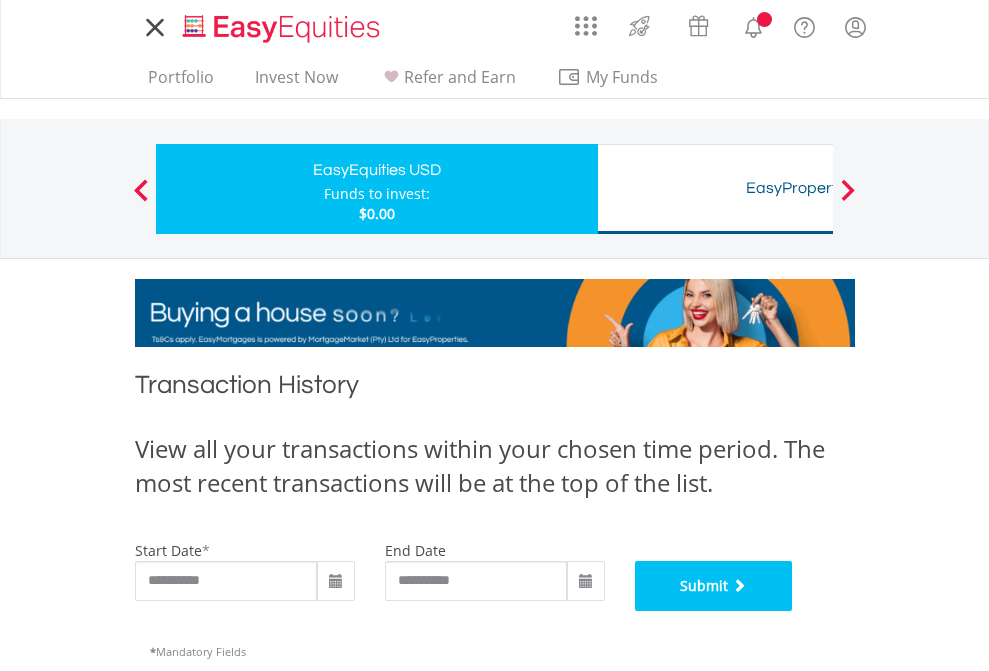 click on "Submit" at bounding box center [714, 586] 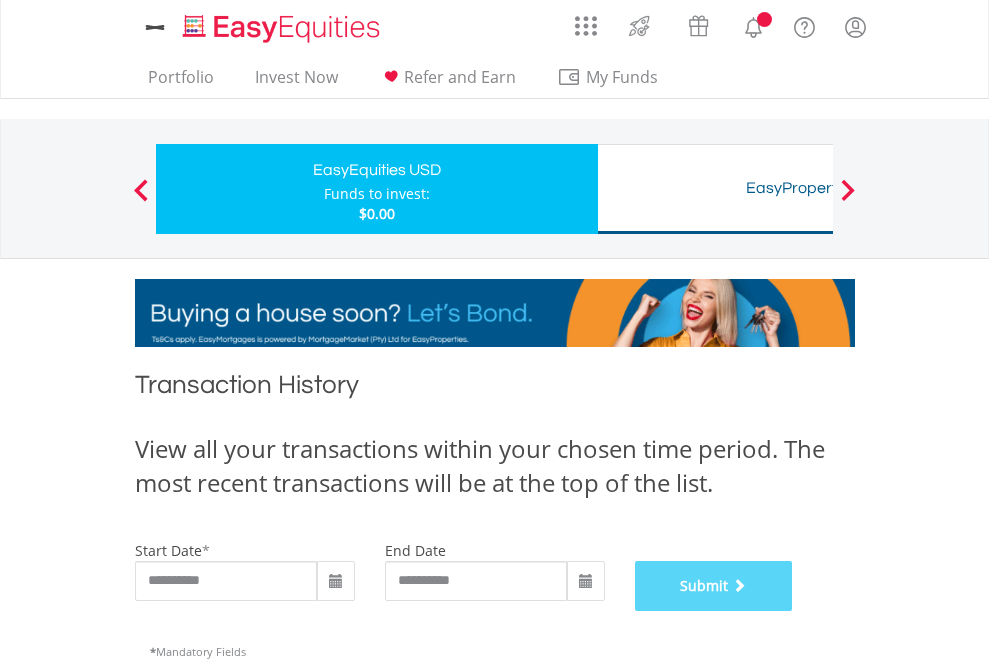 scroll, scrollTop: 811, scrollLeft: 0, axis: vertical 